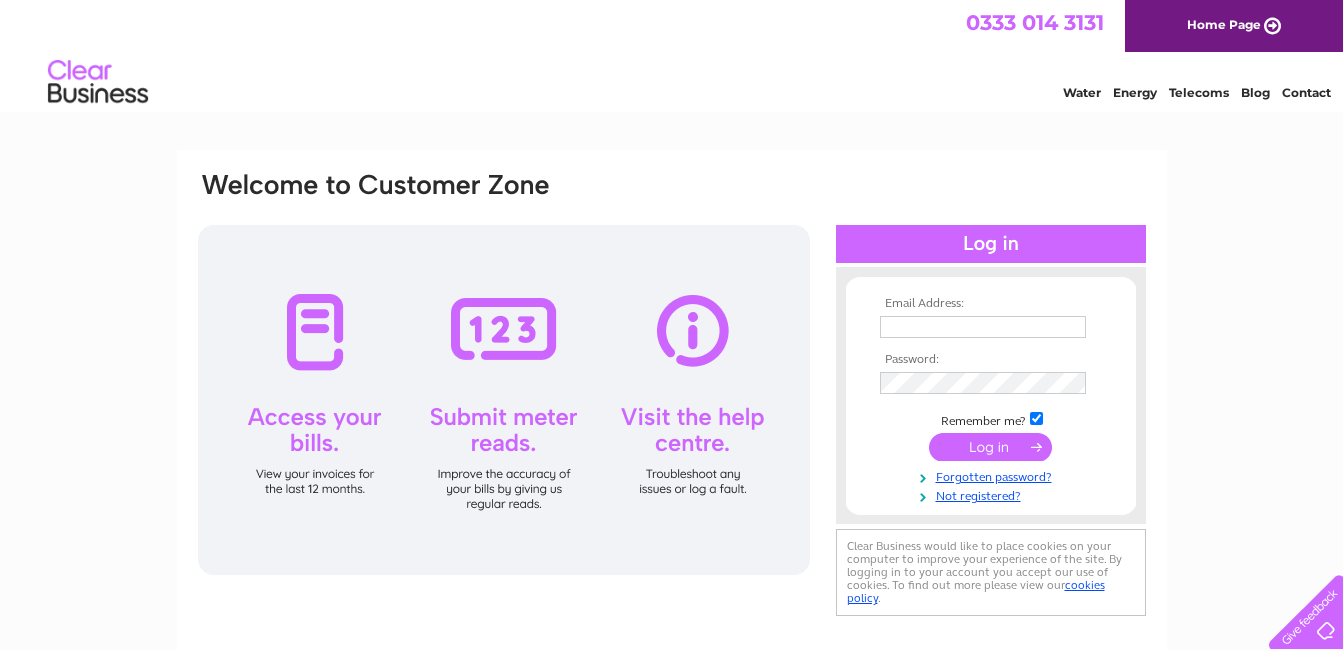 scroll, scrollTop: 0, scrollLeft: 0, axis: both 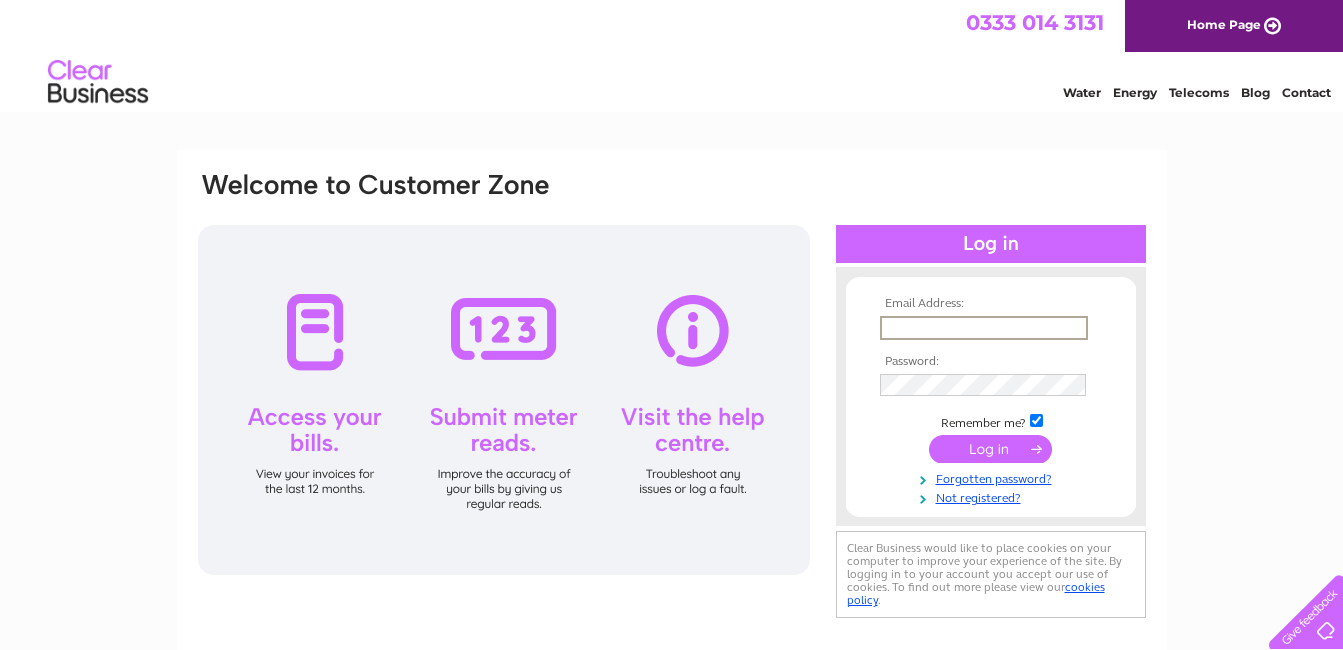 type on "[EMAIL_ADDRESS][DOMAIN_NAME]" 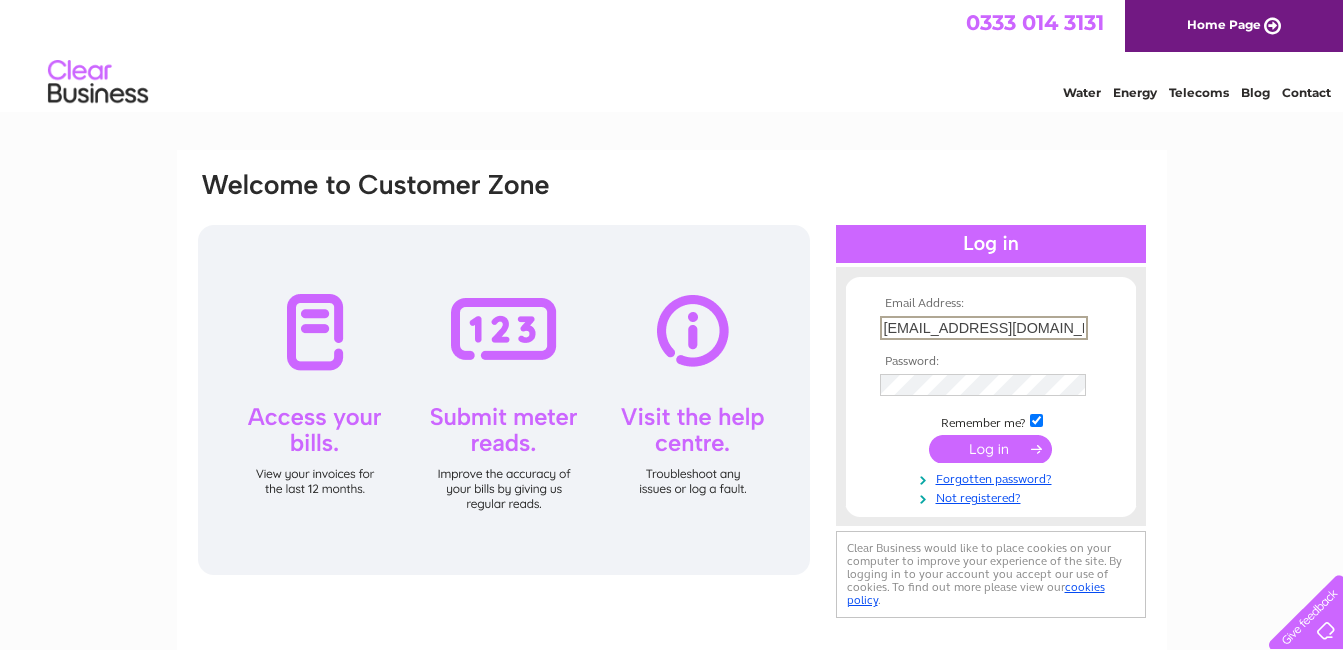 click at bounding box center [991, 385] 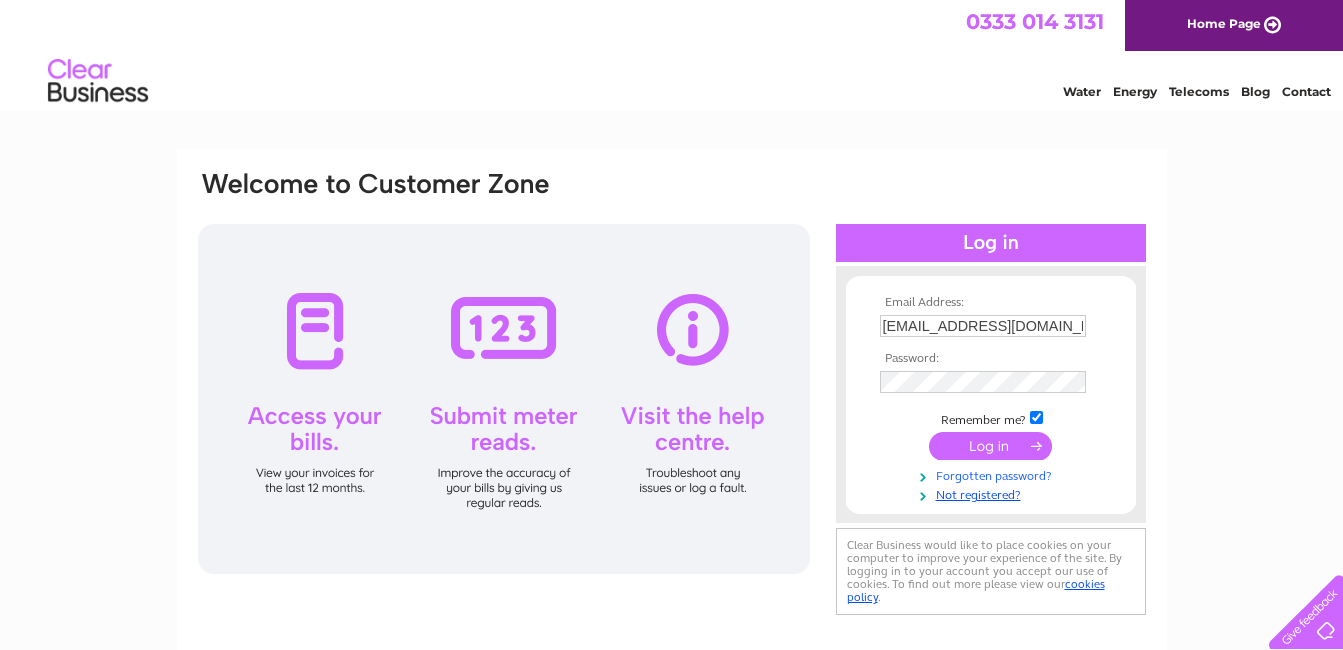scroll, scrollTop: 0, scrollLeft: 0, axis: both 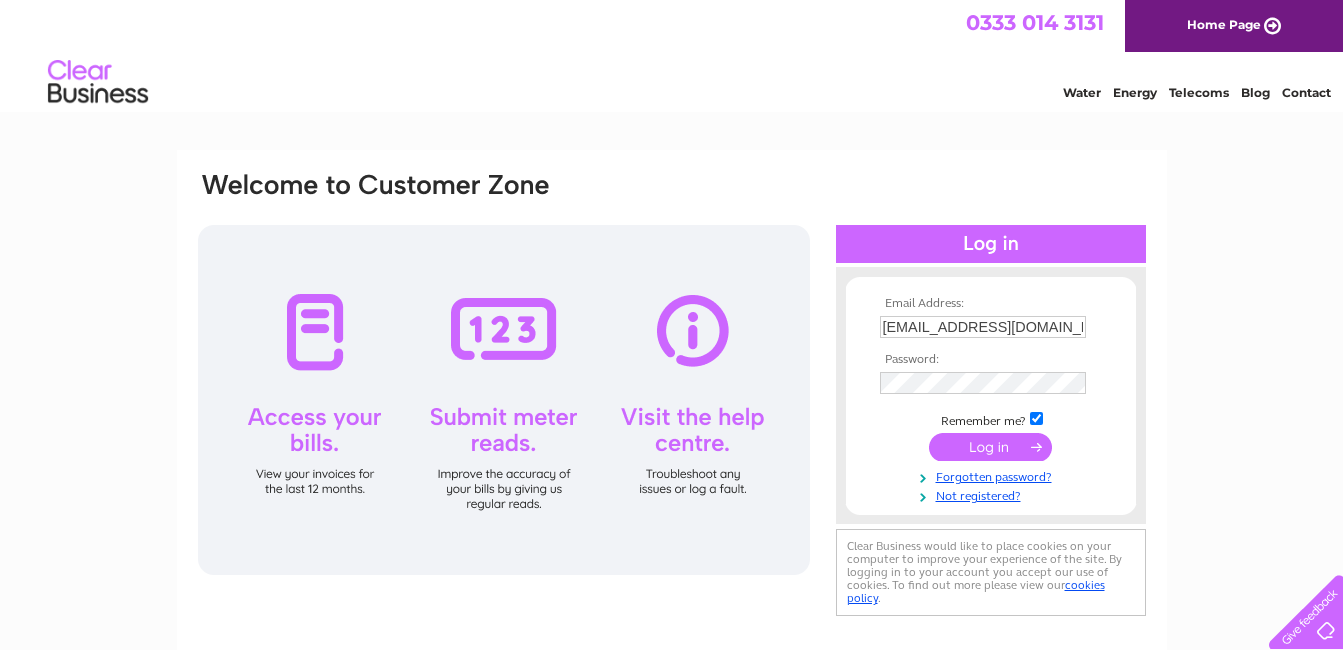 click at bounding box center (481, 197) 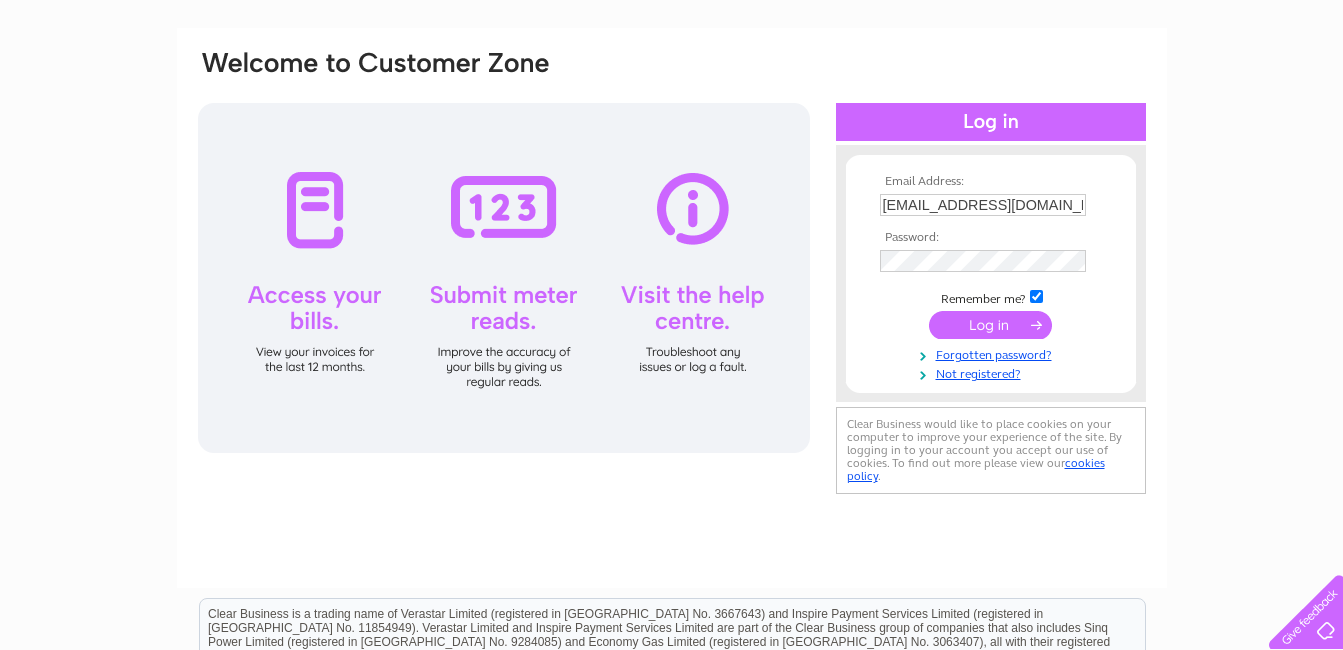 scroll, scrollTop: 0, scrollLeft: 0, axis: both 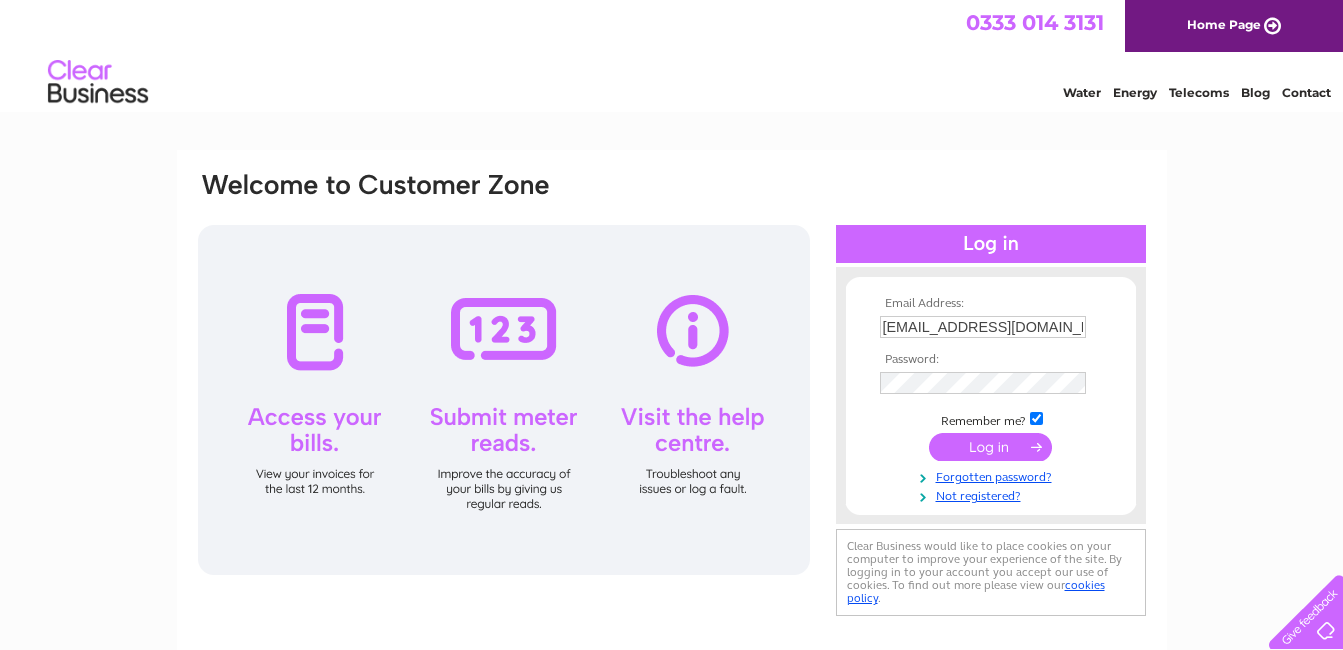 drag, startPoint x: 1357, startPoint y: 314, endPoint x: 1252, endPoint y: 116, distance: 224.11827 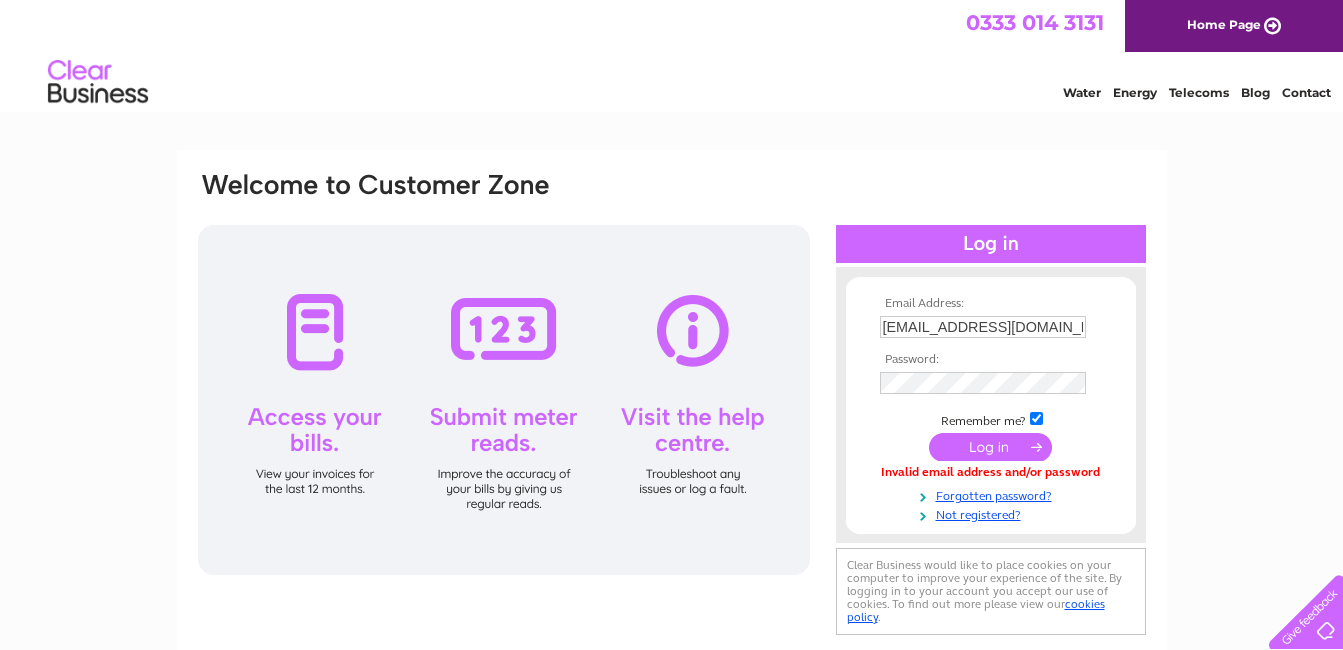 scroll, scrollTop: 0, scrollLeft: 0, axis: both 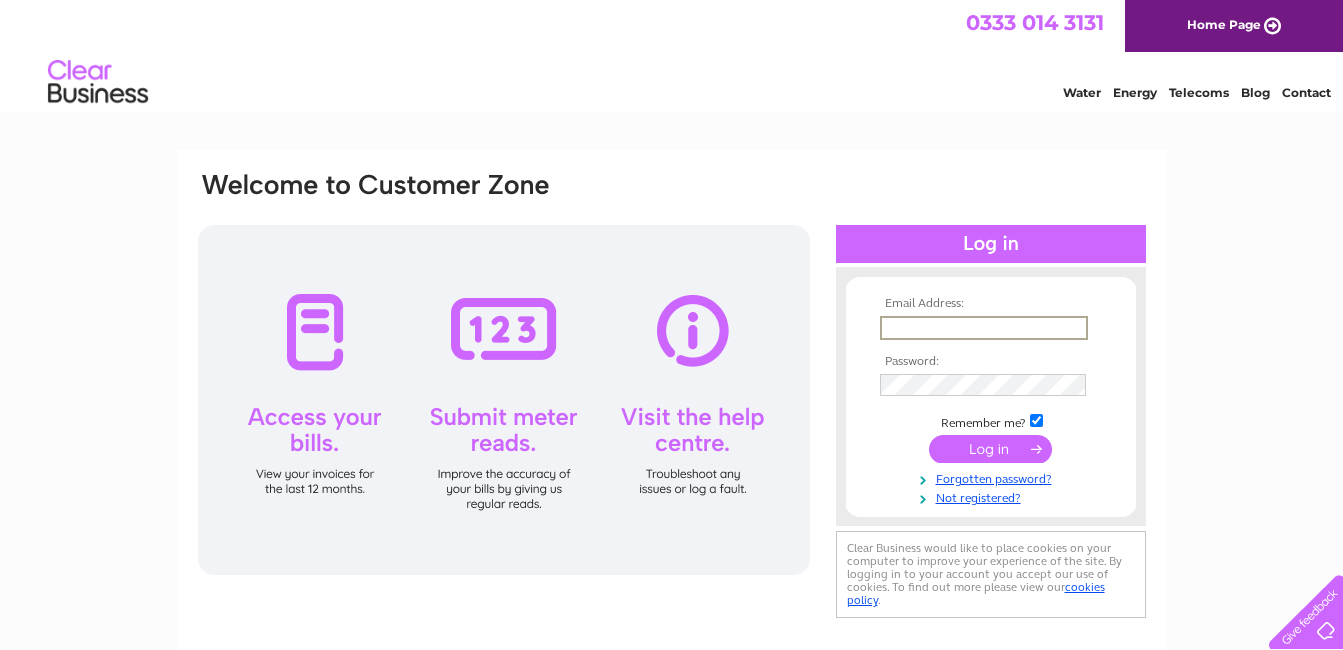 click at bounding box center (984, 328) 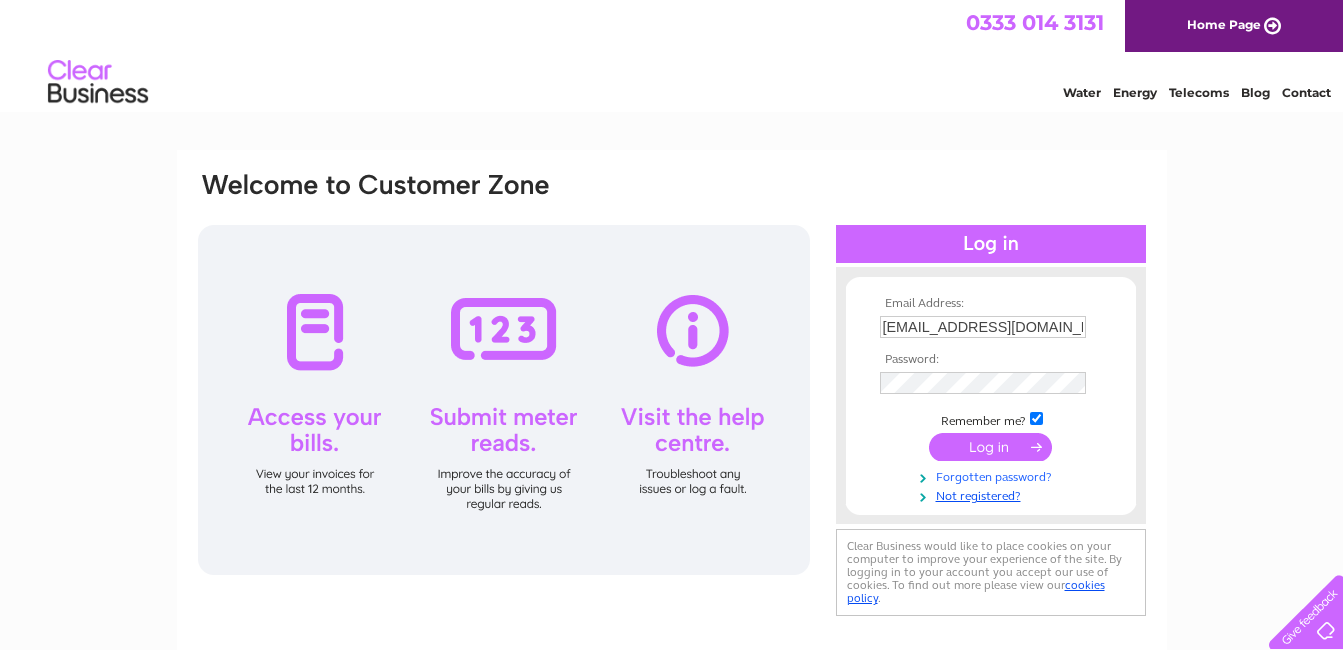 click on "Forgotten password?" at bounding box center (993, 475) 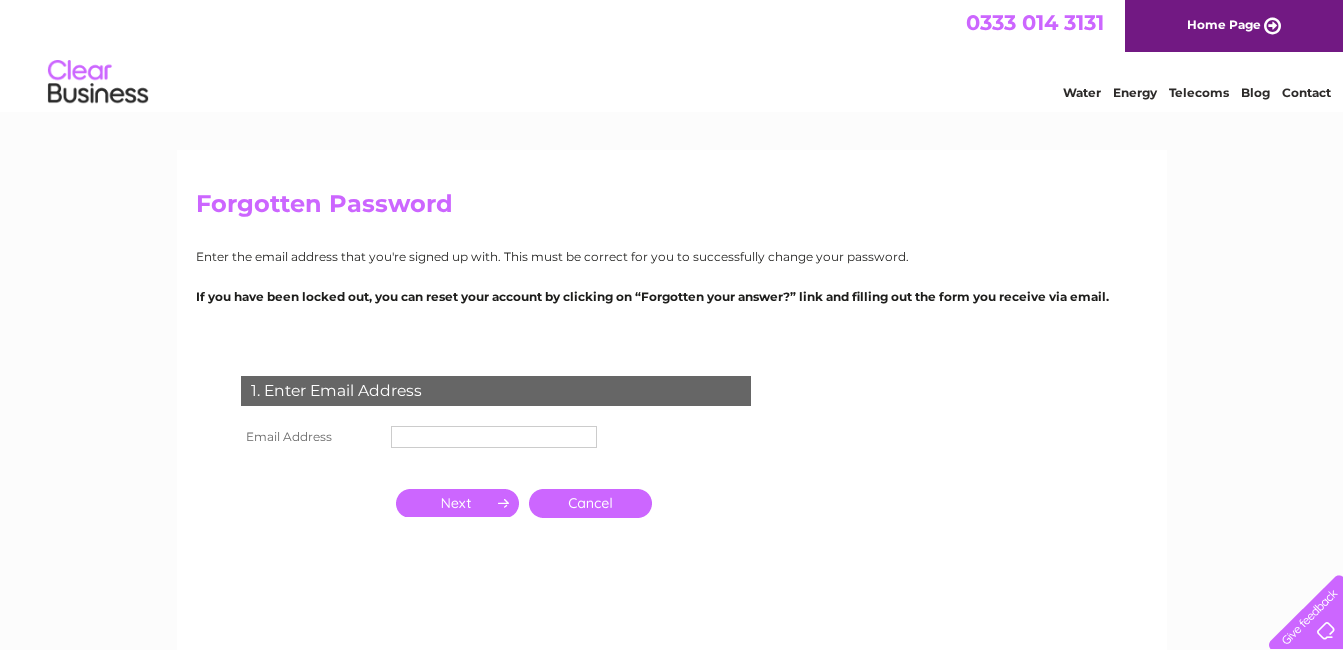 scroll, scrollTop: 0, scrollLeft: 0, axis: both 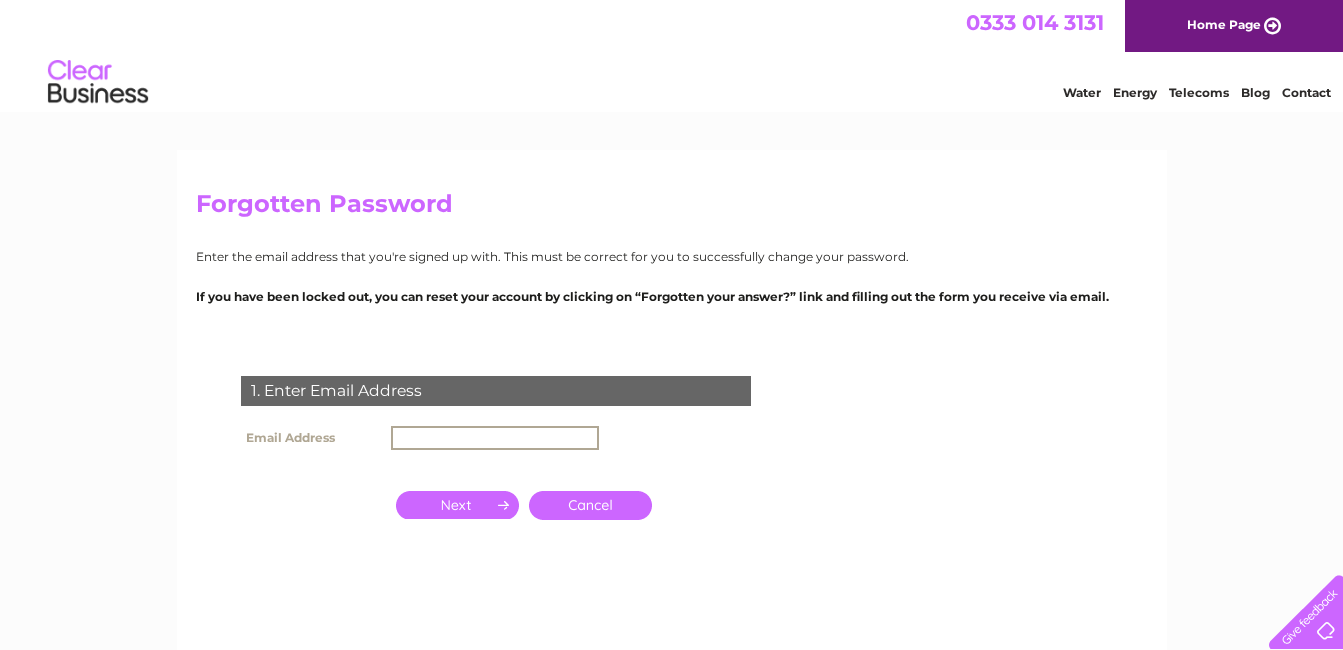 type on "[EMAIL_ADDRESS][DOMAIN_NAME]" 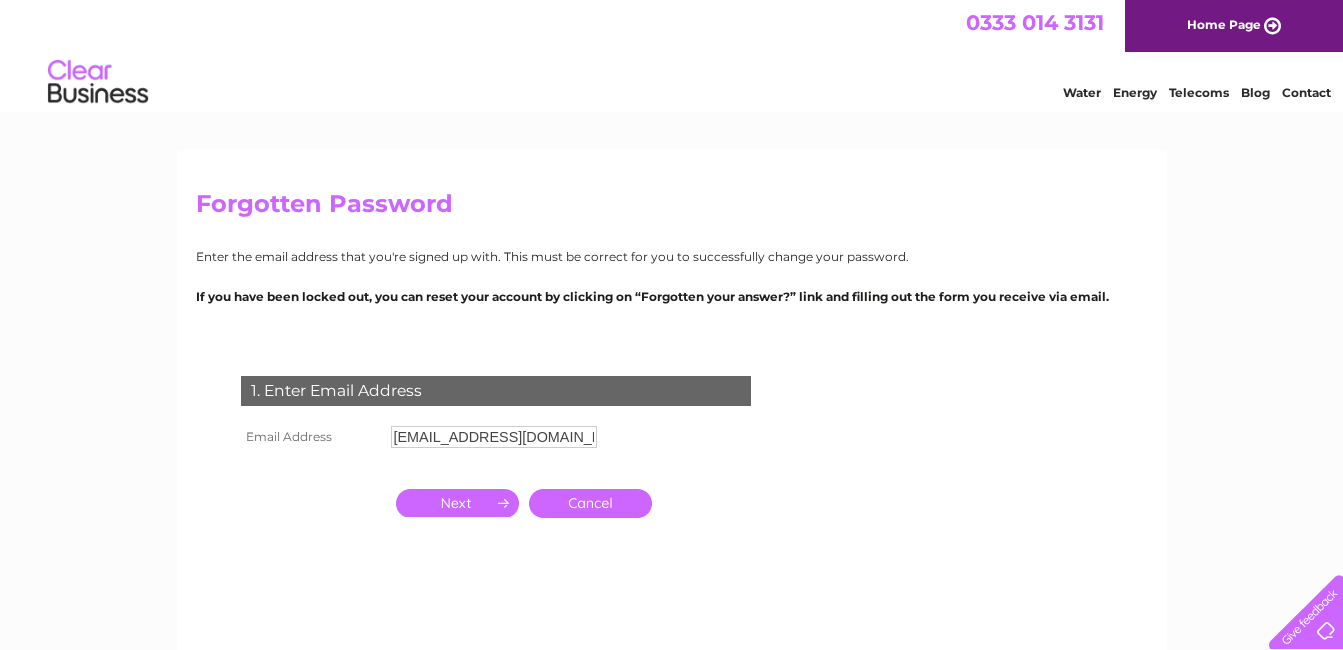 click at bounding box center [457, 503] 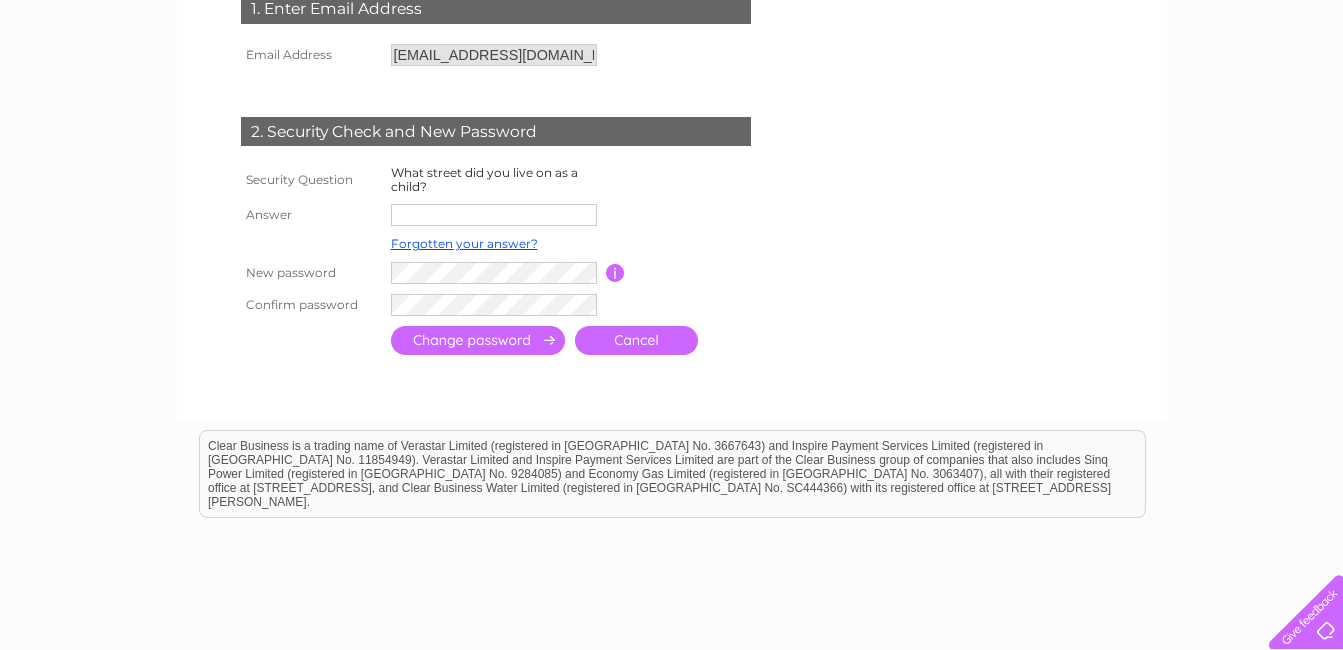 scroll, scrollTop: 400, scrollLeft: 0, axis: vertical 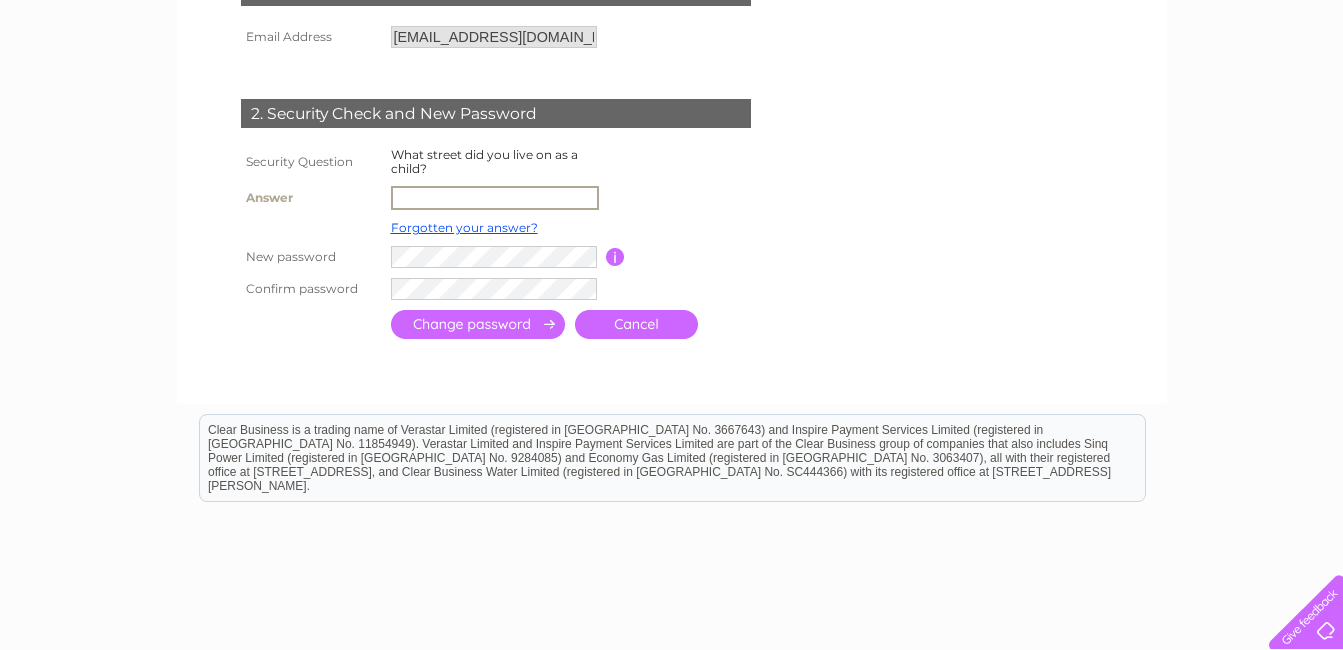 click at bounding box center (495, 198) 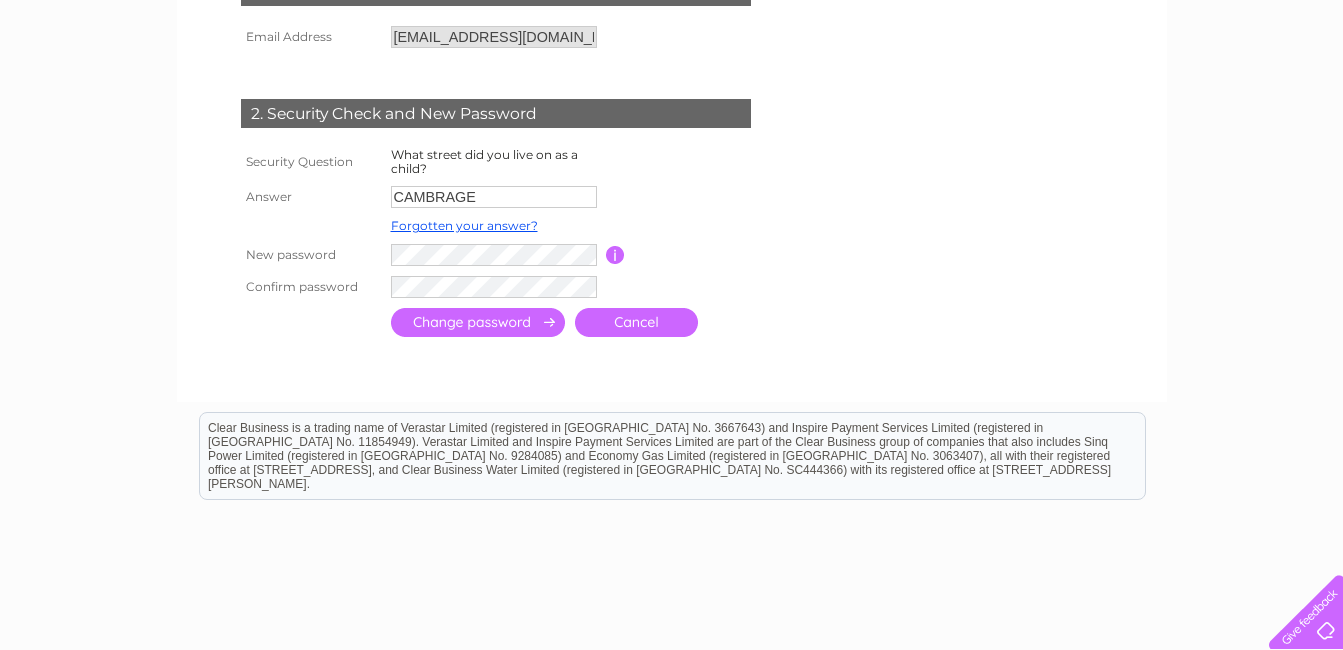 click on "Forgotten your answer?" at bounding box center [496, 226] 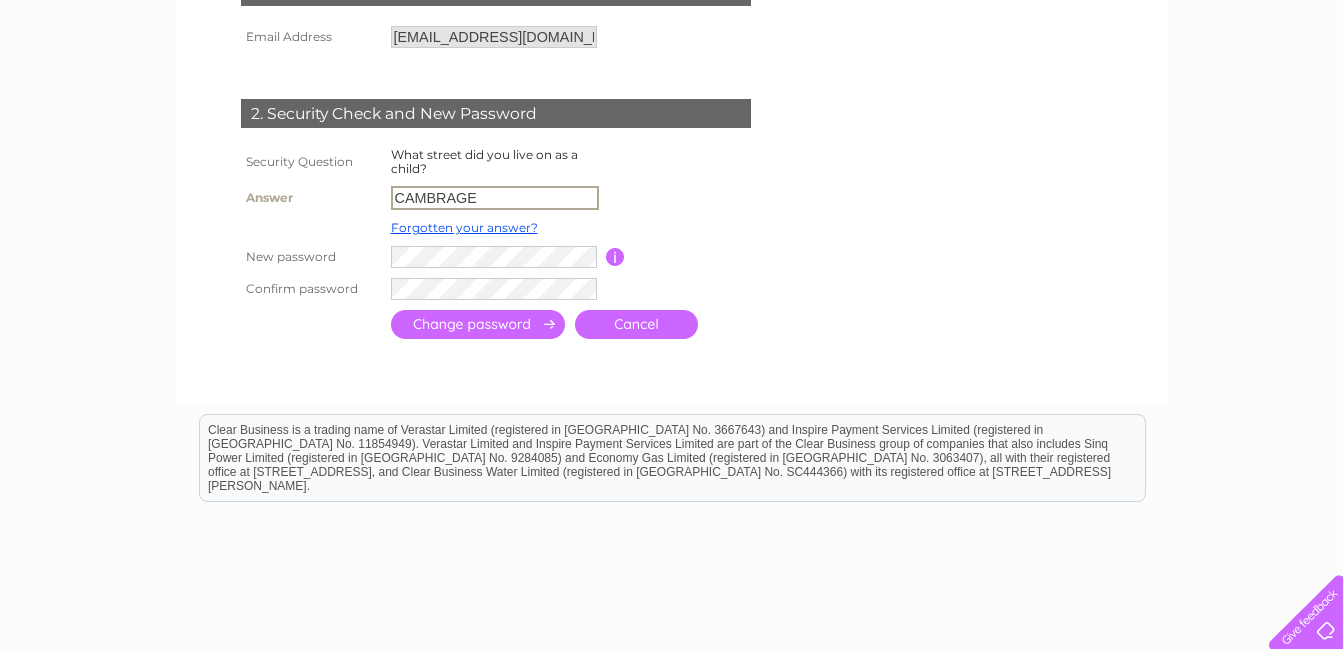 click on "CAMBRAGE" at bounding box center (495, 198) 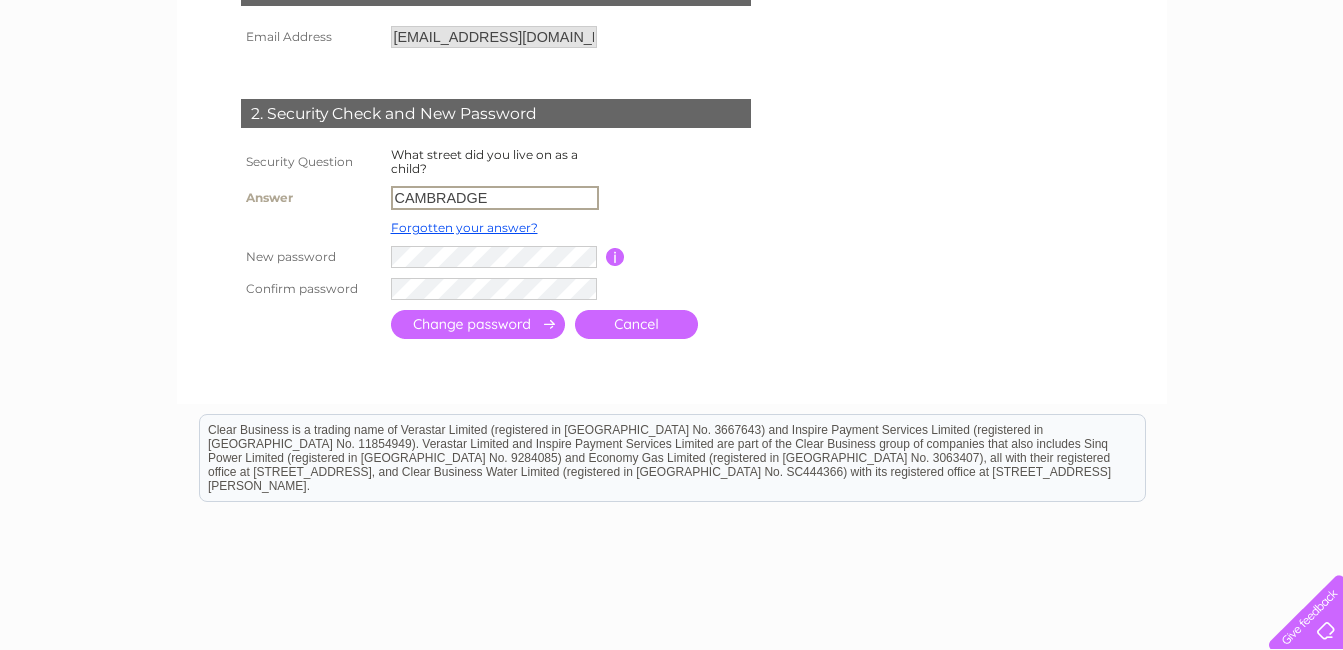 click on "CAMBRADGE" at bounding box center (495, 198) 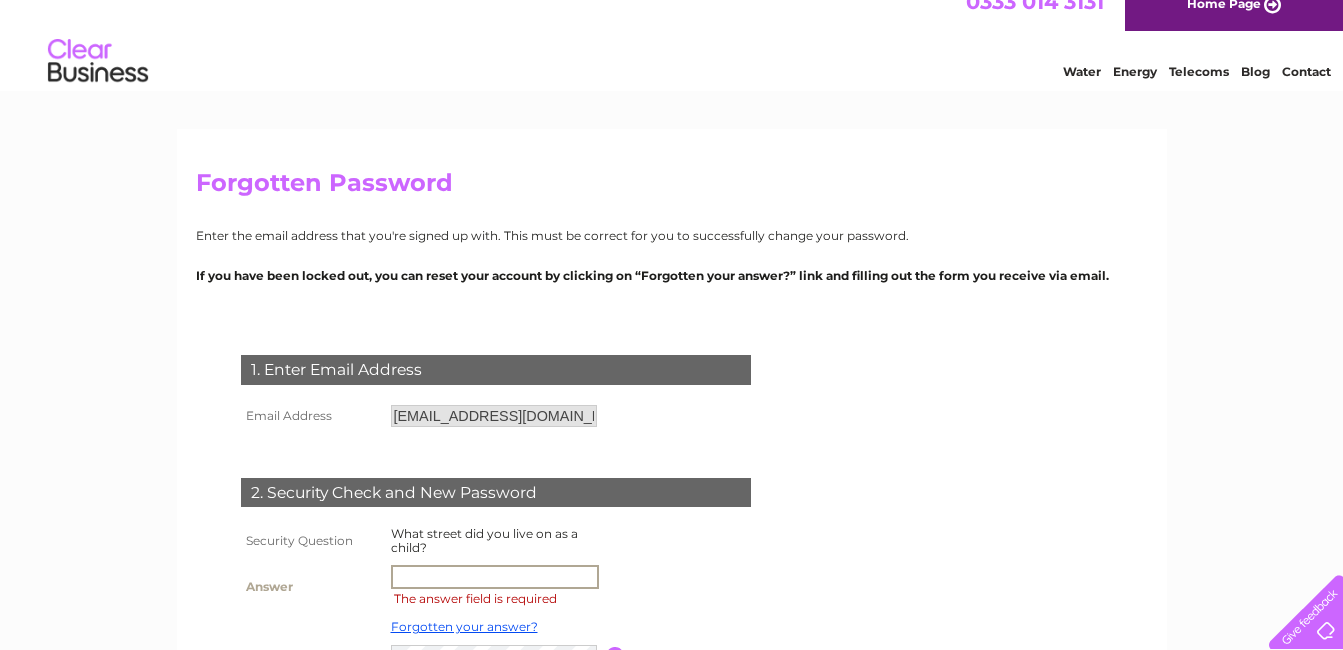 scroll, scrollTop: 0, scrollLeft: 0, axis: both 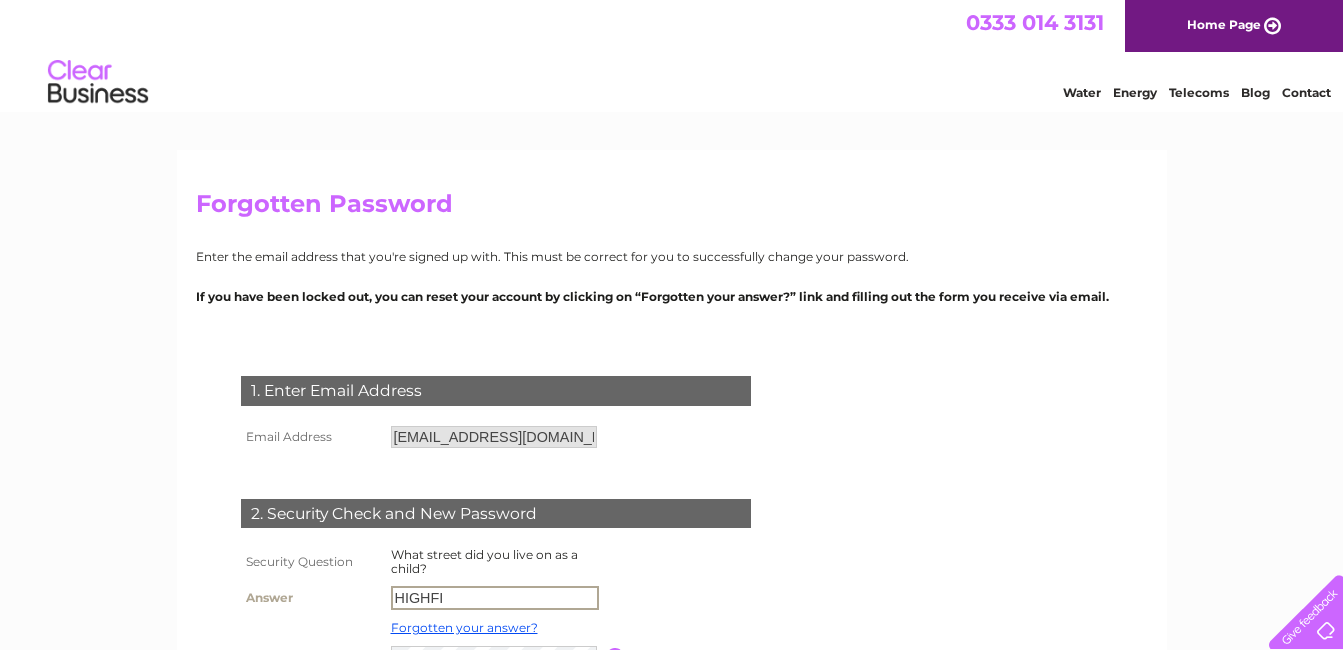drag, startPoint x: 439, startPoint y: 604, endPoint x: 387, endPoint y: 596, distance: 52.611786 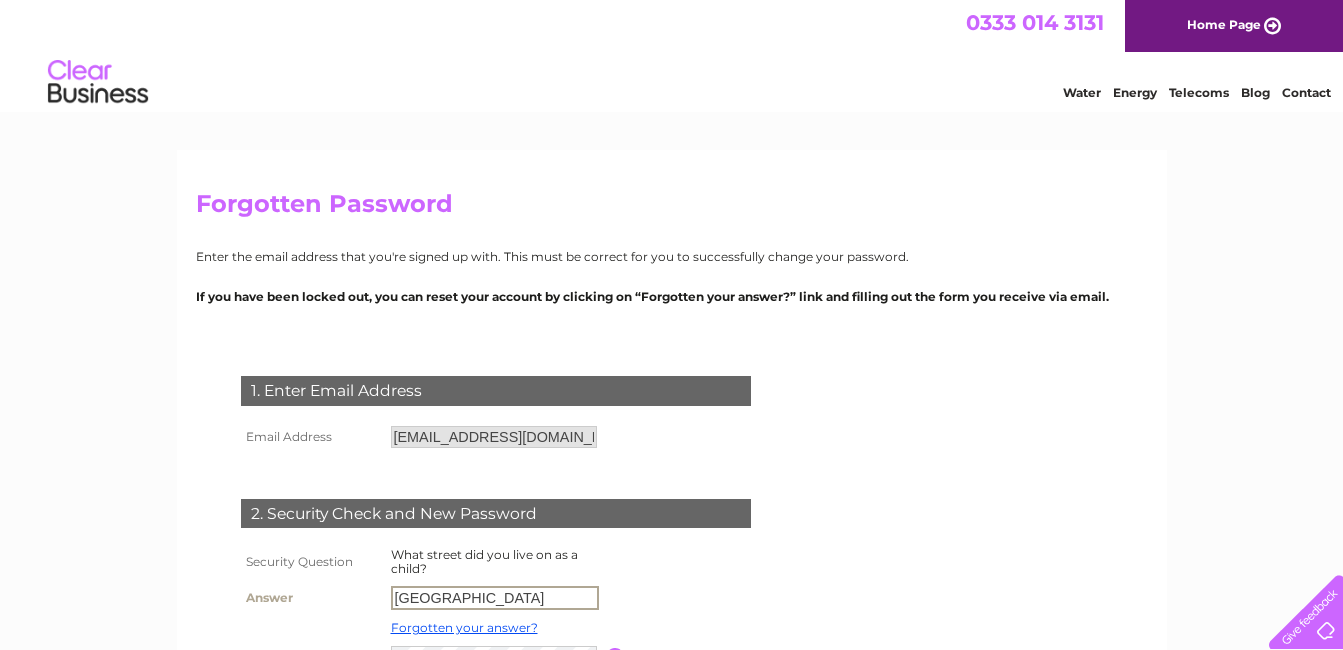 scroll, scrollTop: 400, scrollLeft: 0, axis: vertical 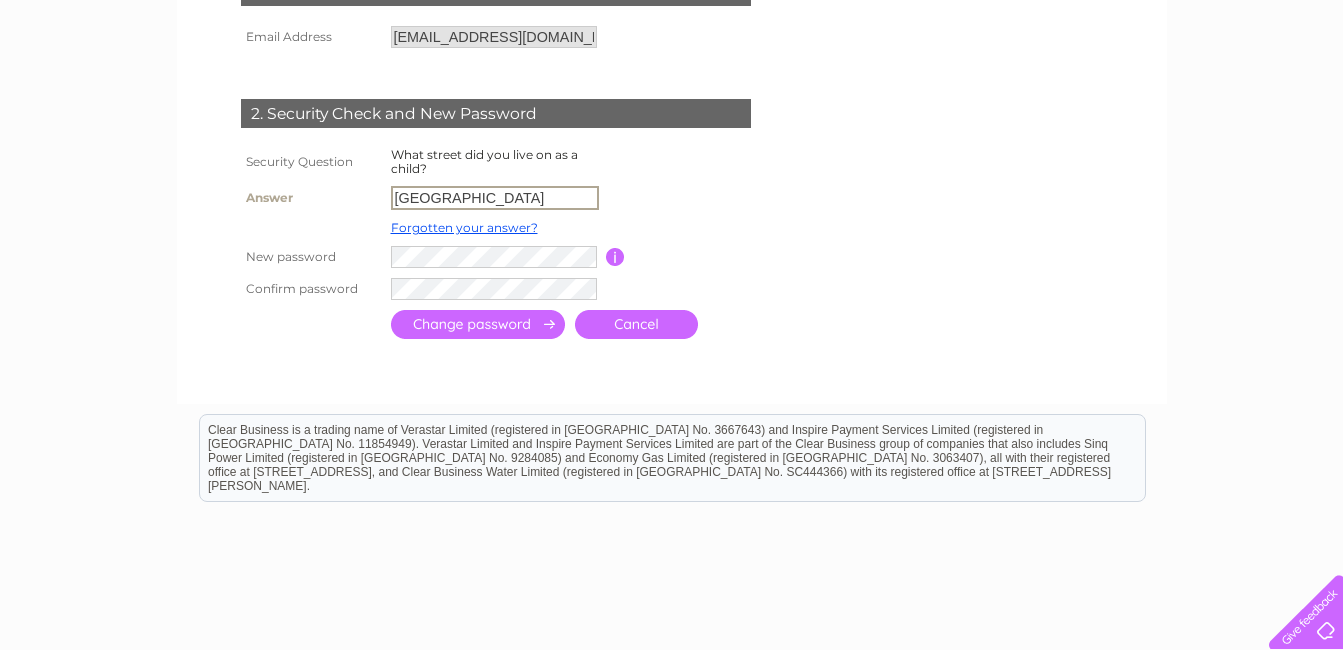 type on "[GEOGRAPHIC_DATA]" 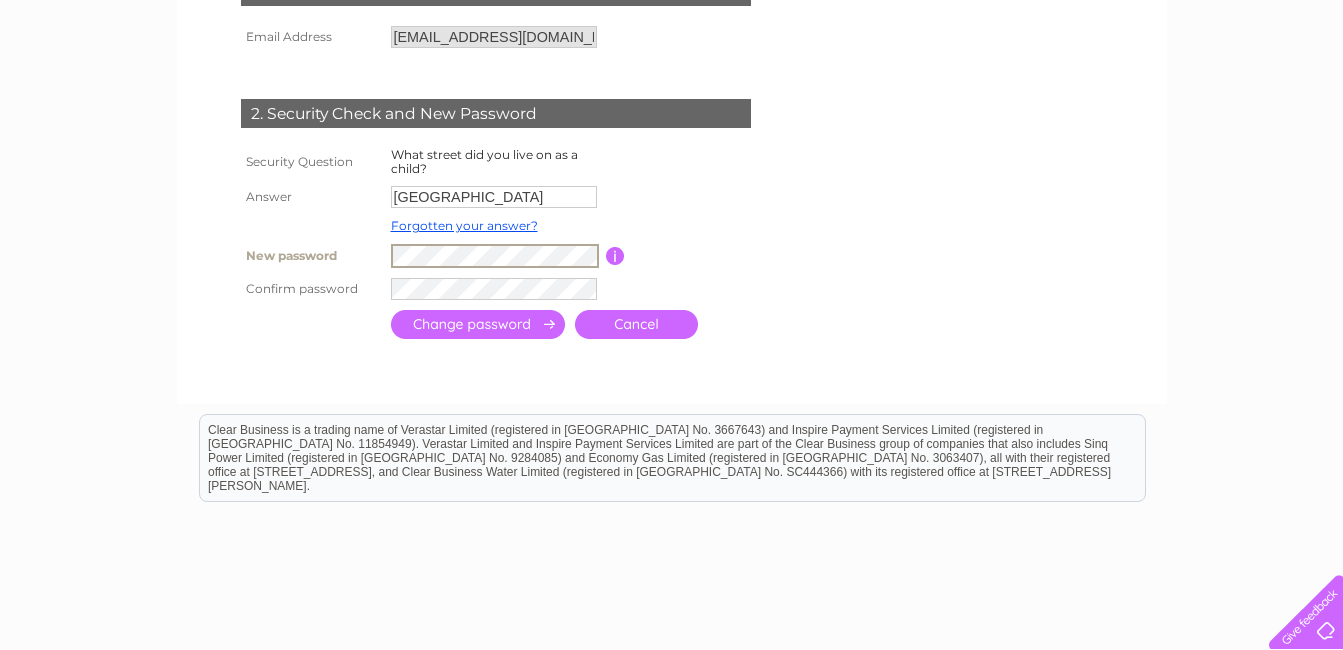 click on "New password
Password must be at least 6 characters long" at bounding box center (520, 256) 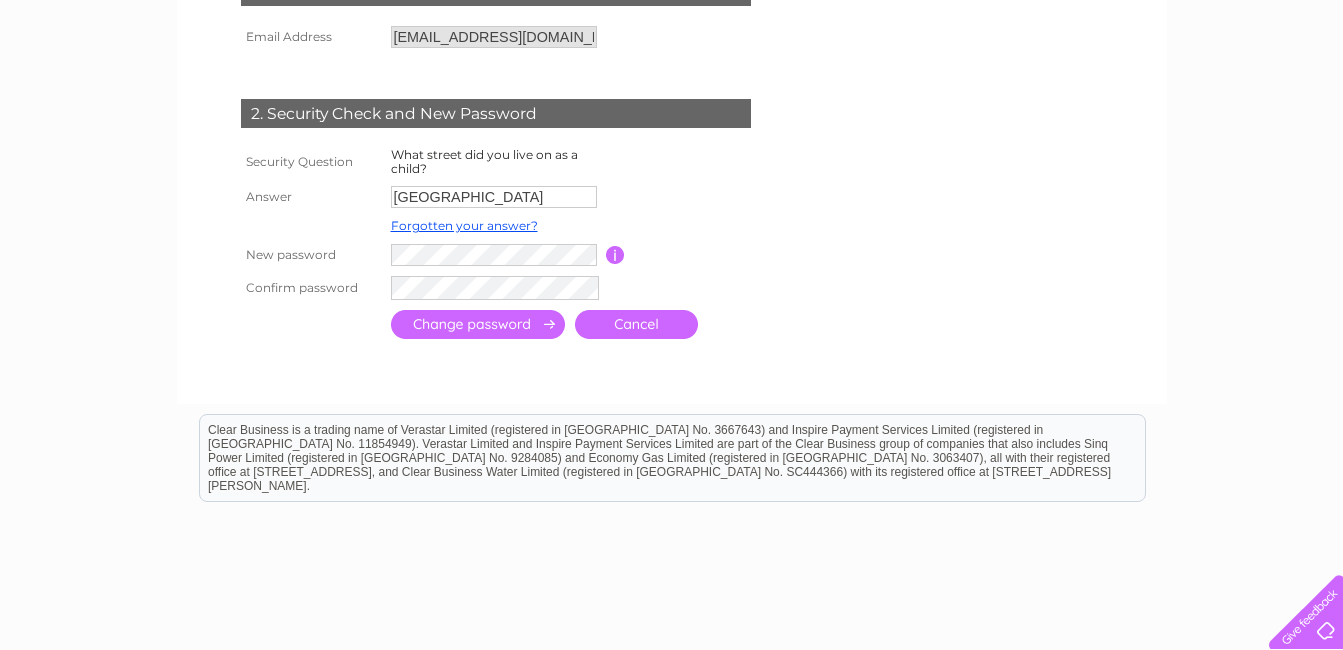click at bounding box center [478, 324] 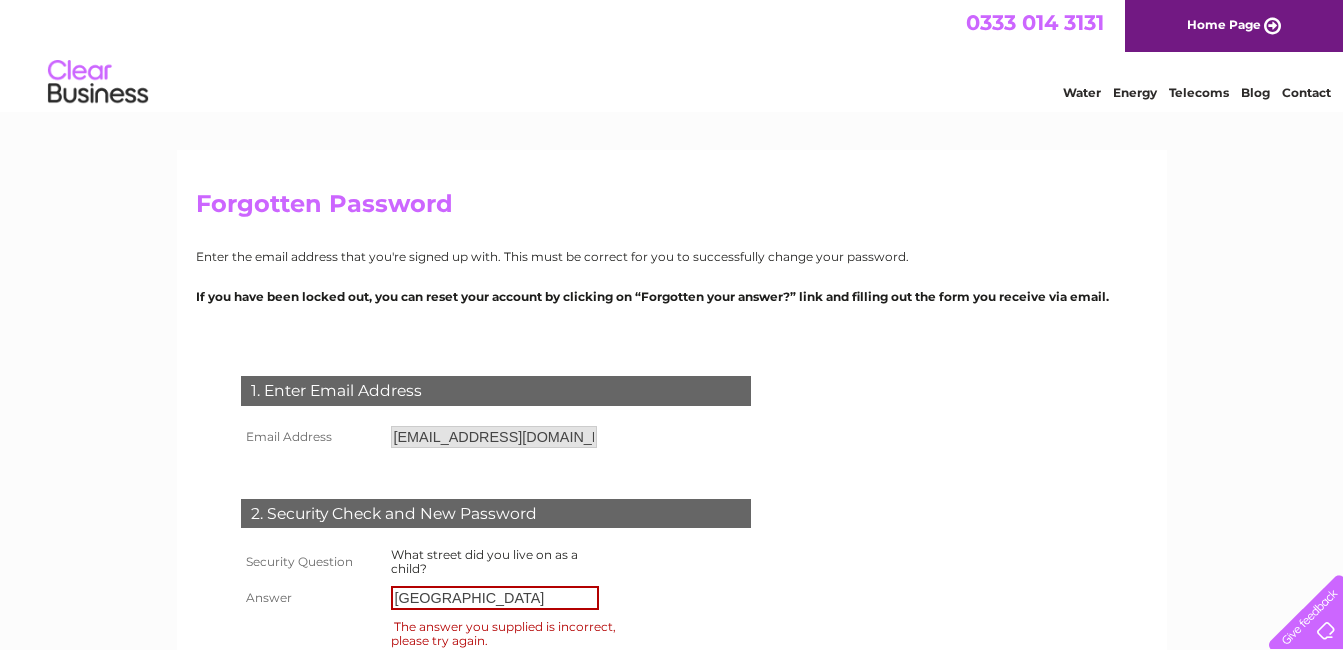 scroll, scrollTop: 400, scrollLeft: 0, axis: vertical 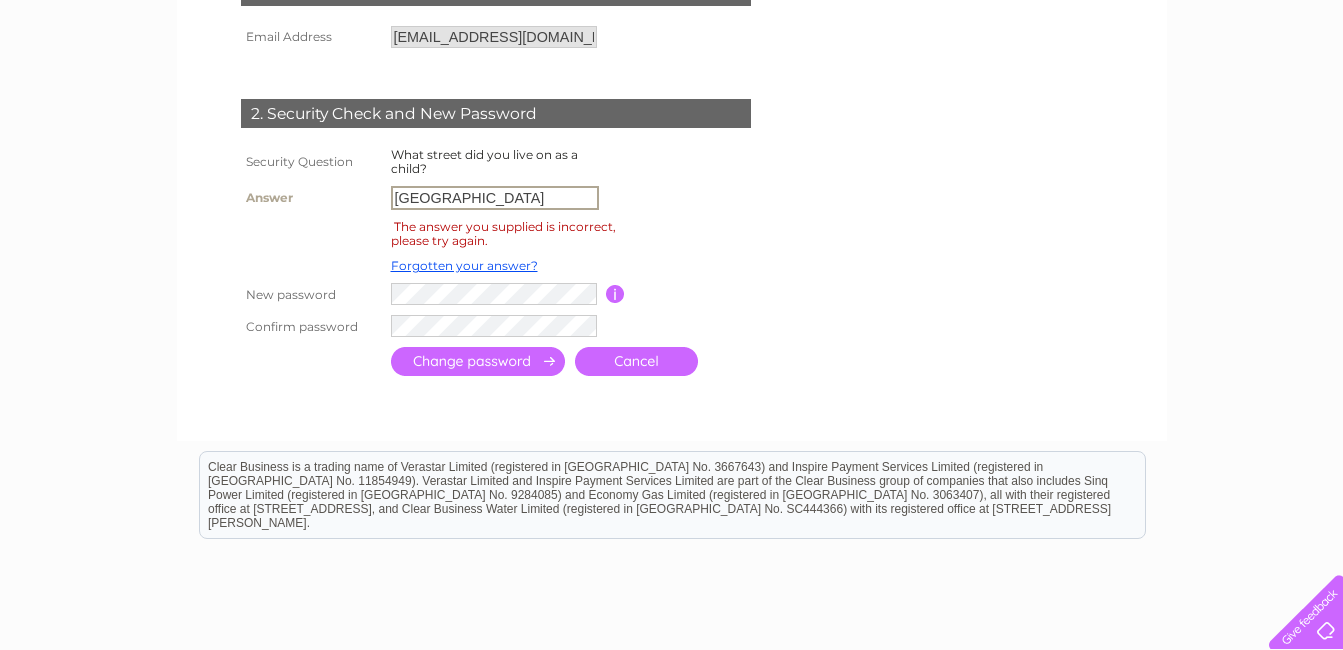 drag, startPoint x: 514, startPoint y: 203, endPoint x: 337, endPoint y: 203, distance: 177 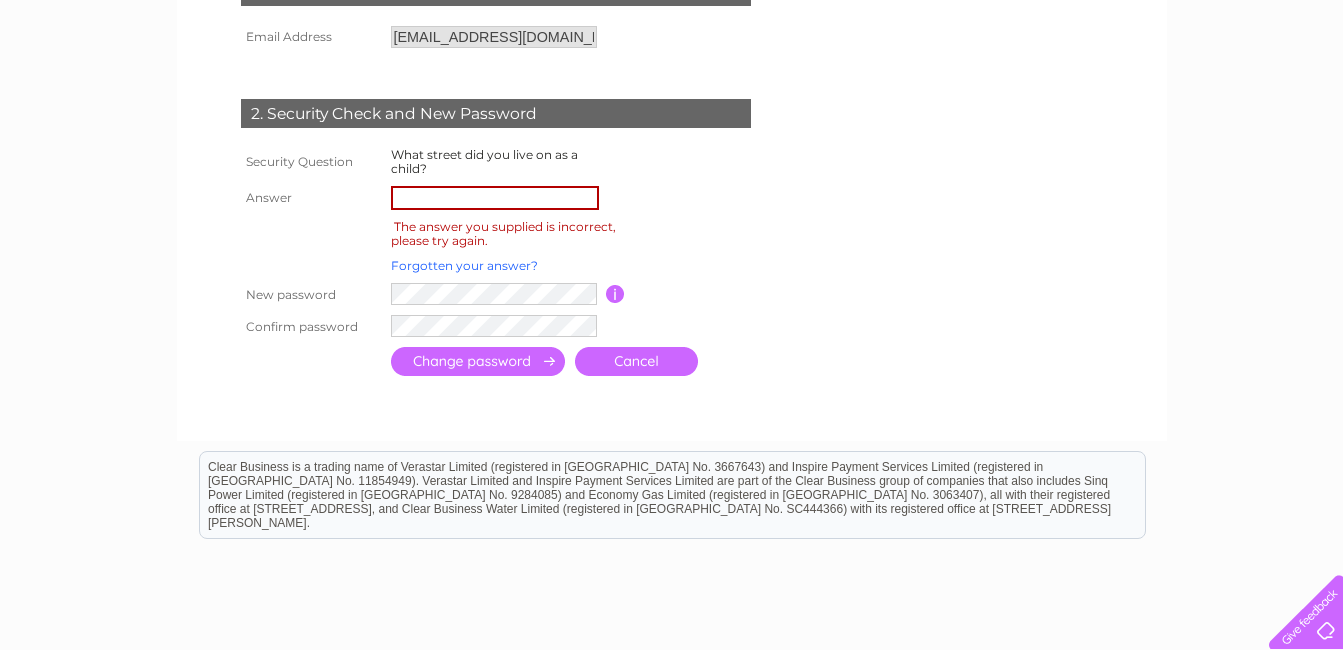 click on "Forgotten your answer?" at bounding box center (464, 265) 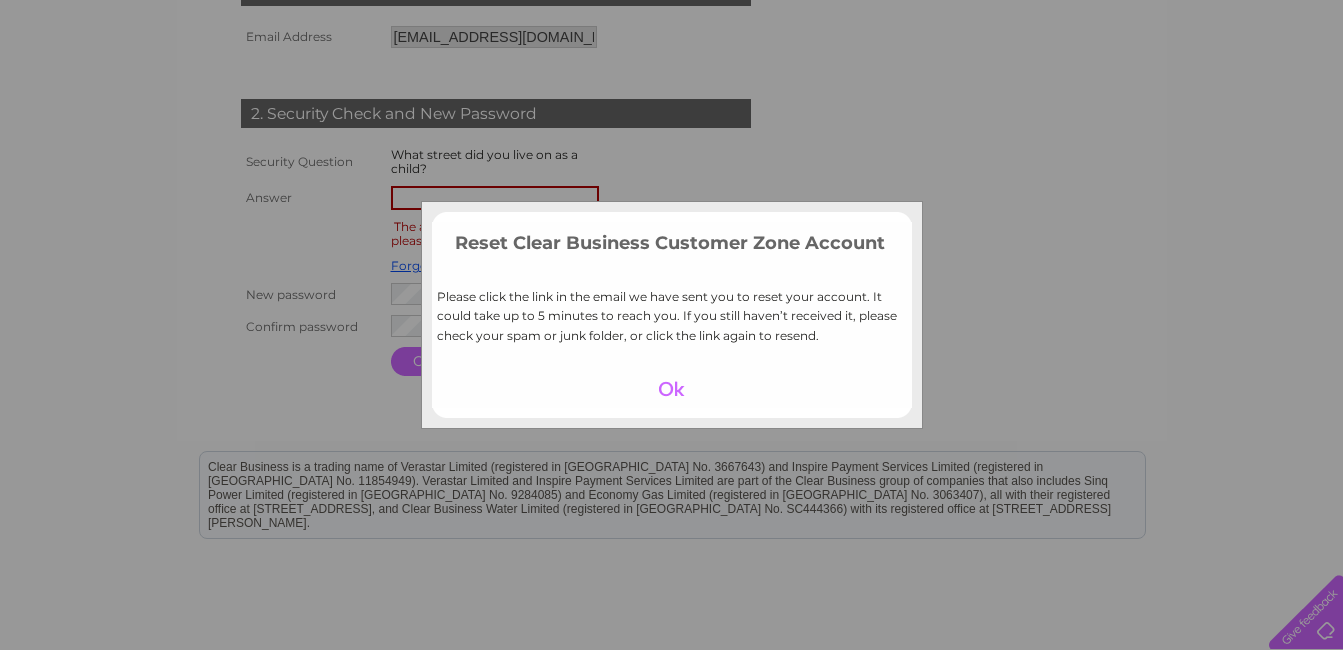 click at bounding box center [671, 389] 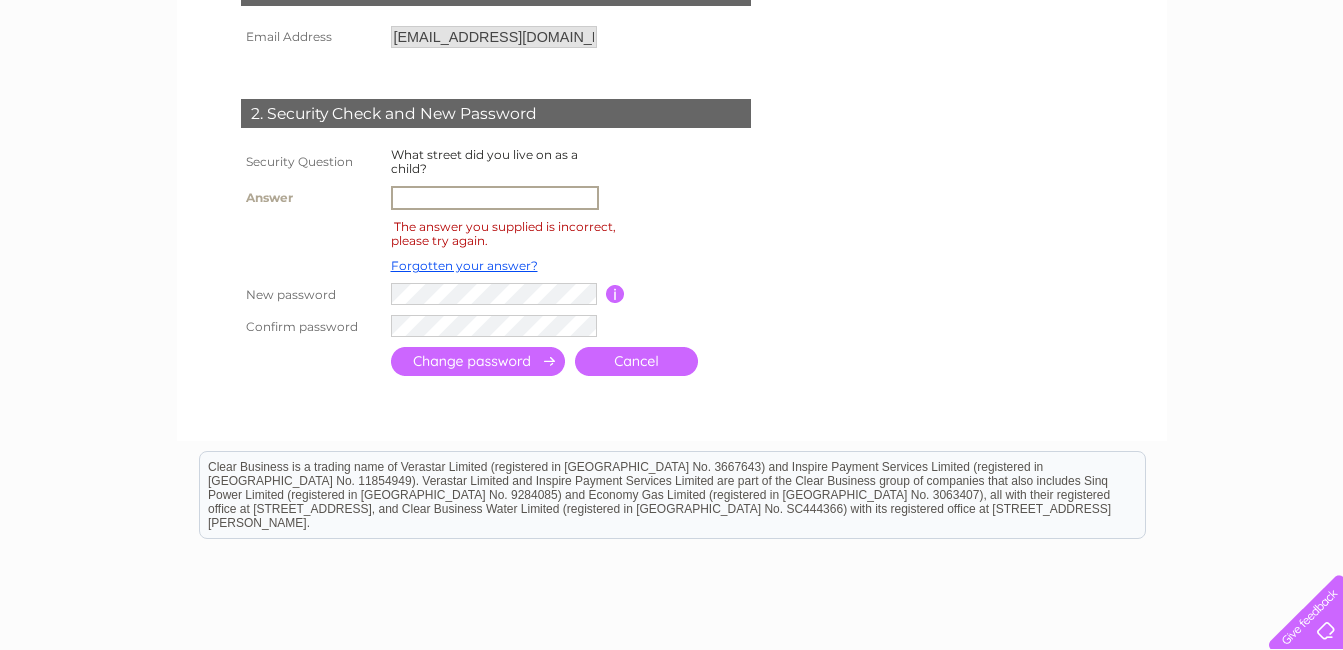 click at bounding box center [495, 198] 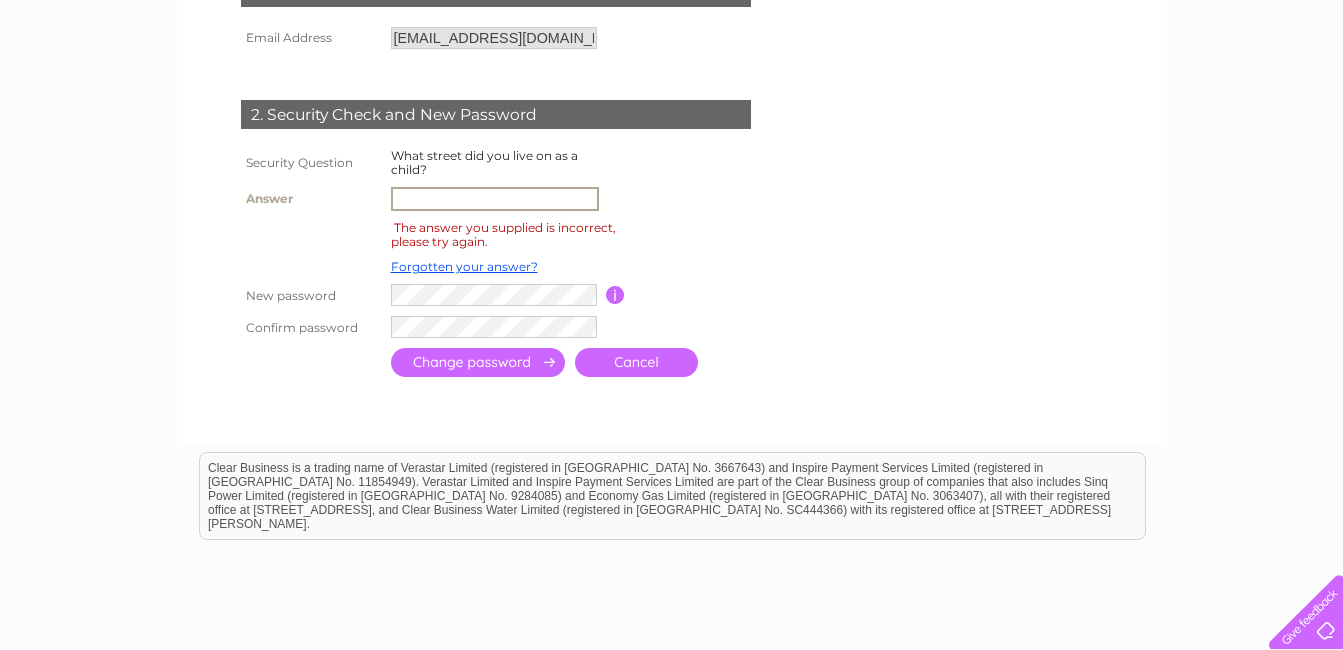 scroll, scrollTop: 400, scrollLeft: 0, axis: vertical 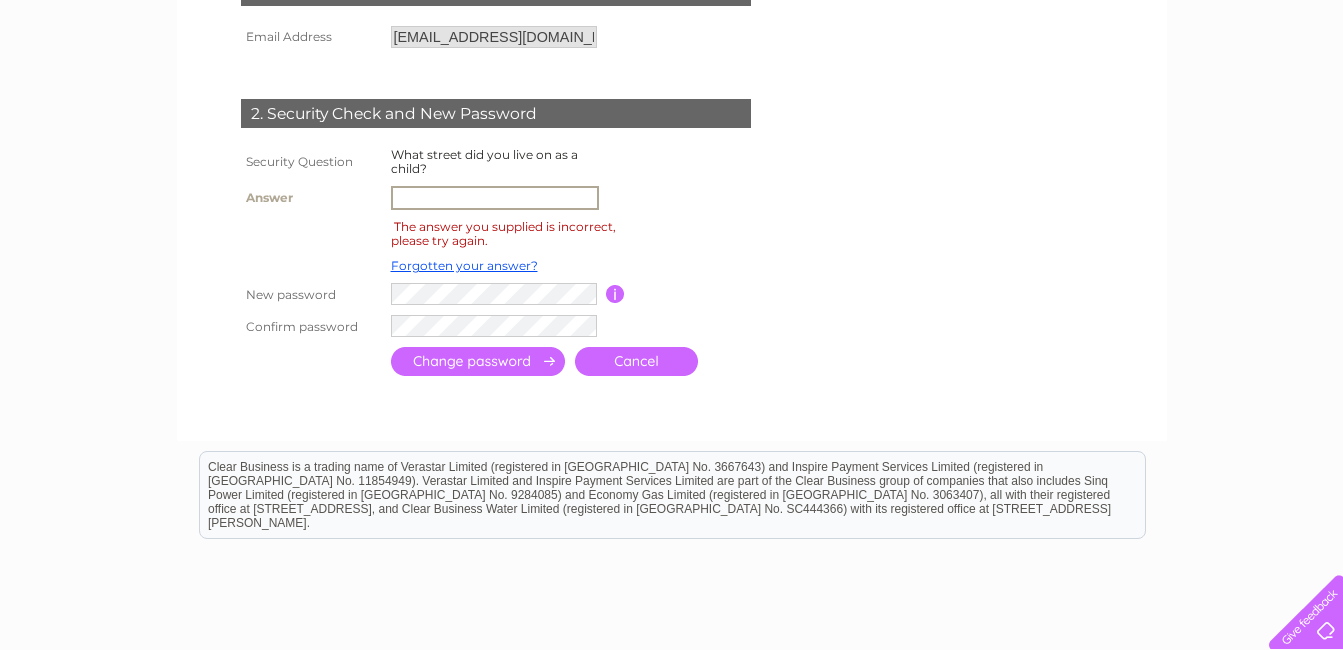 click at bounding box center (495, 198) 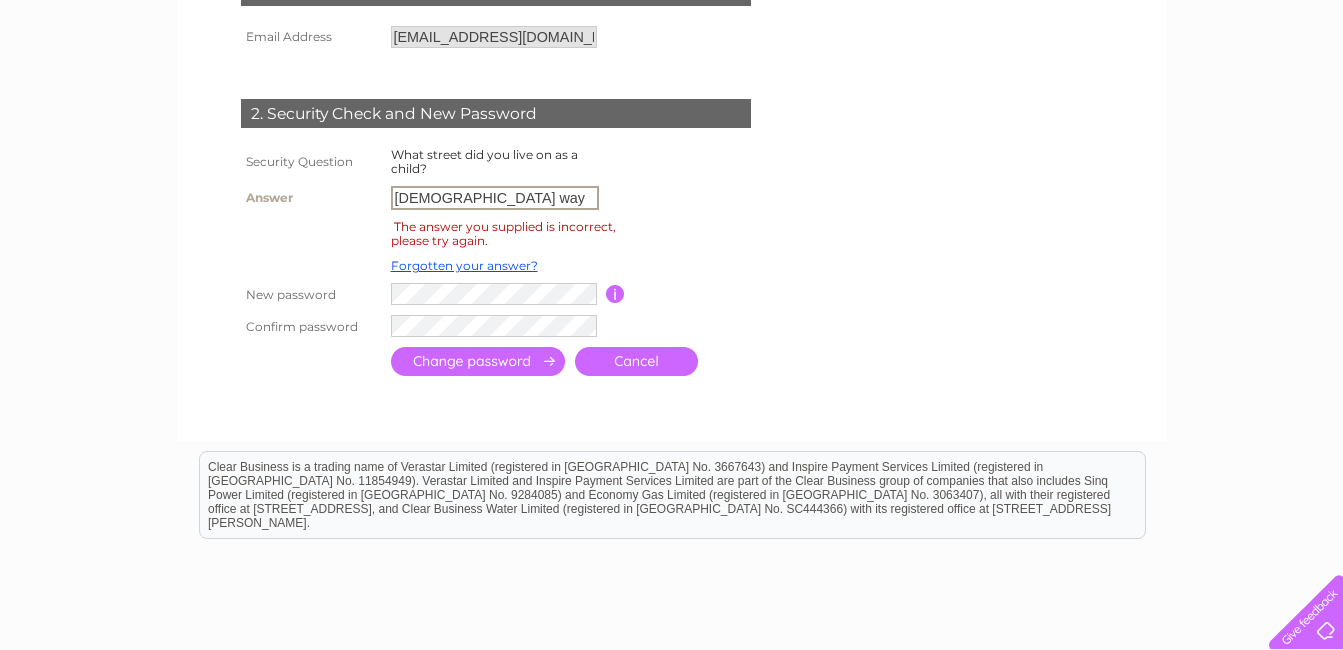 type on "nuns way" 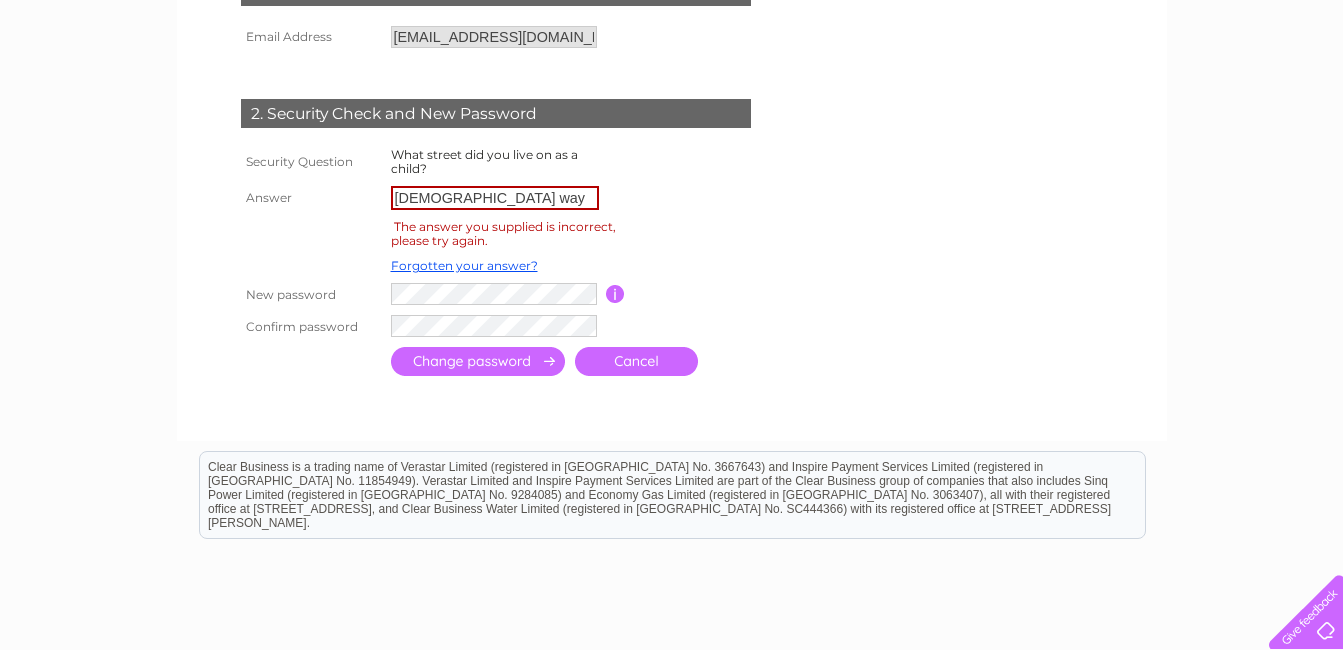 click at bounding box center (478, 361) 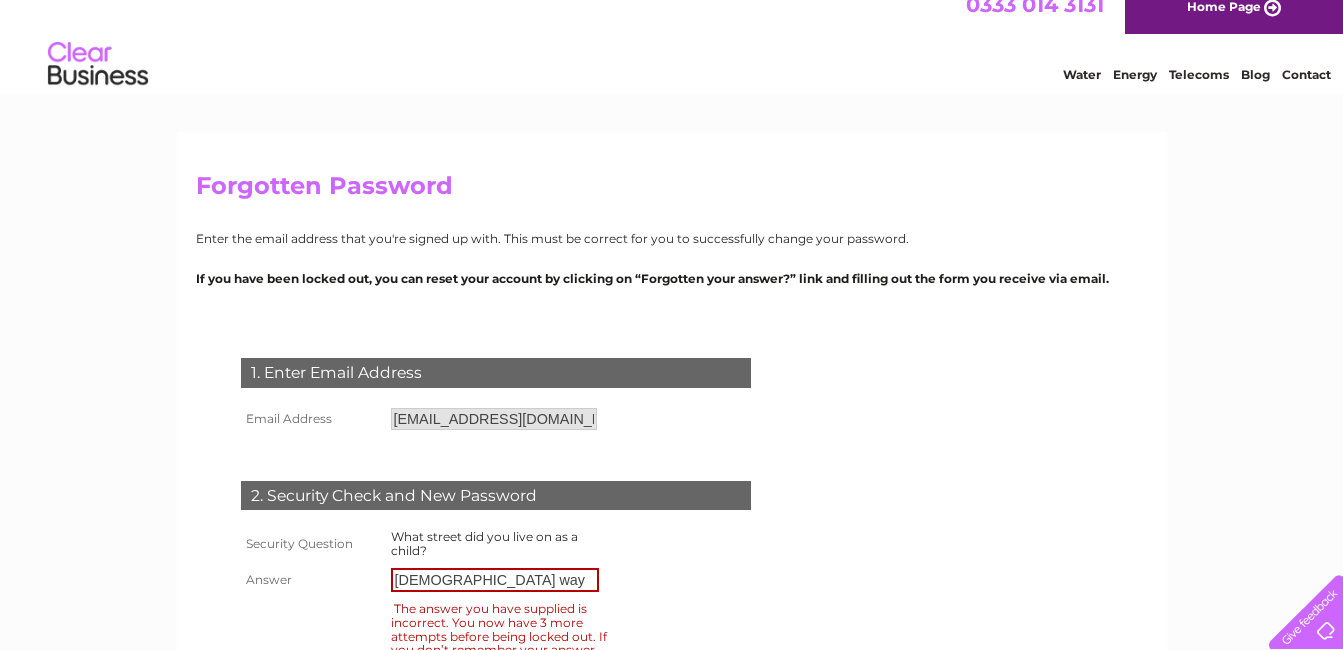 scroll, scrollTop: 400, scrollLeft: 0, axis: vertical 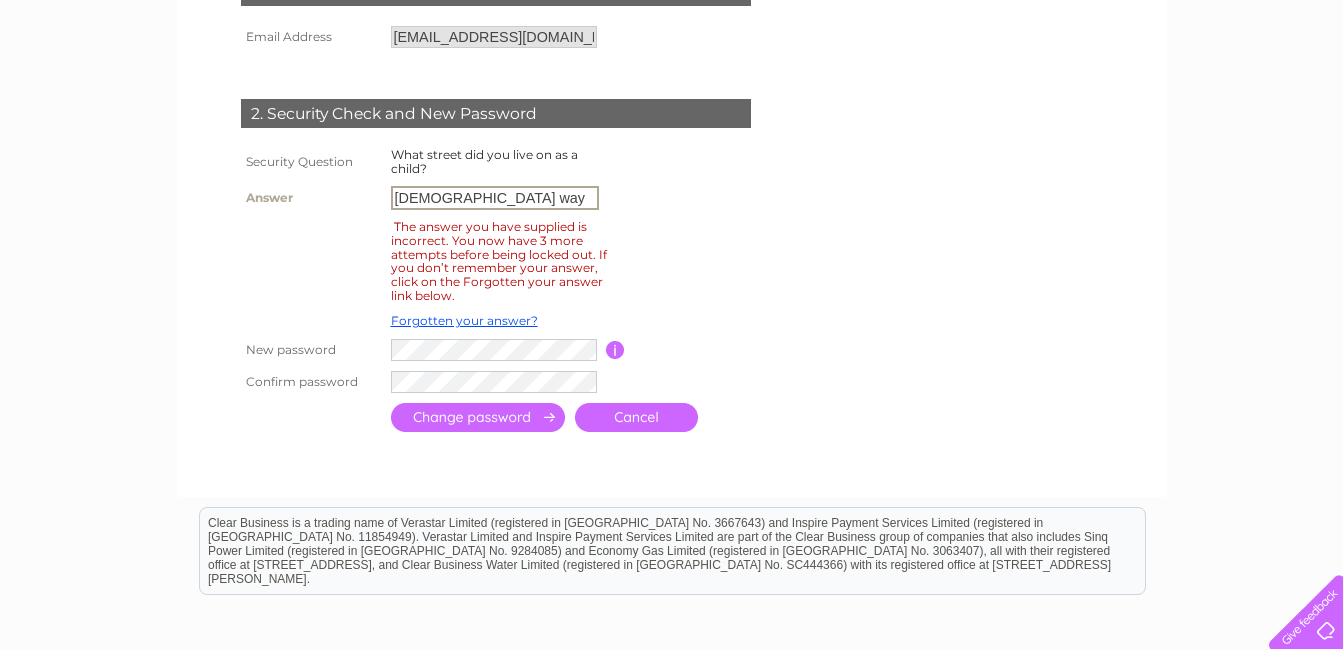 drag, startPoint x: 462, startPoint y: 200, endPoint x: 268, endPoint y: 200, distance: 194 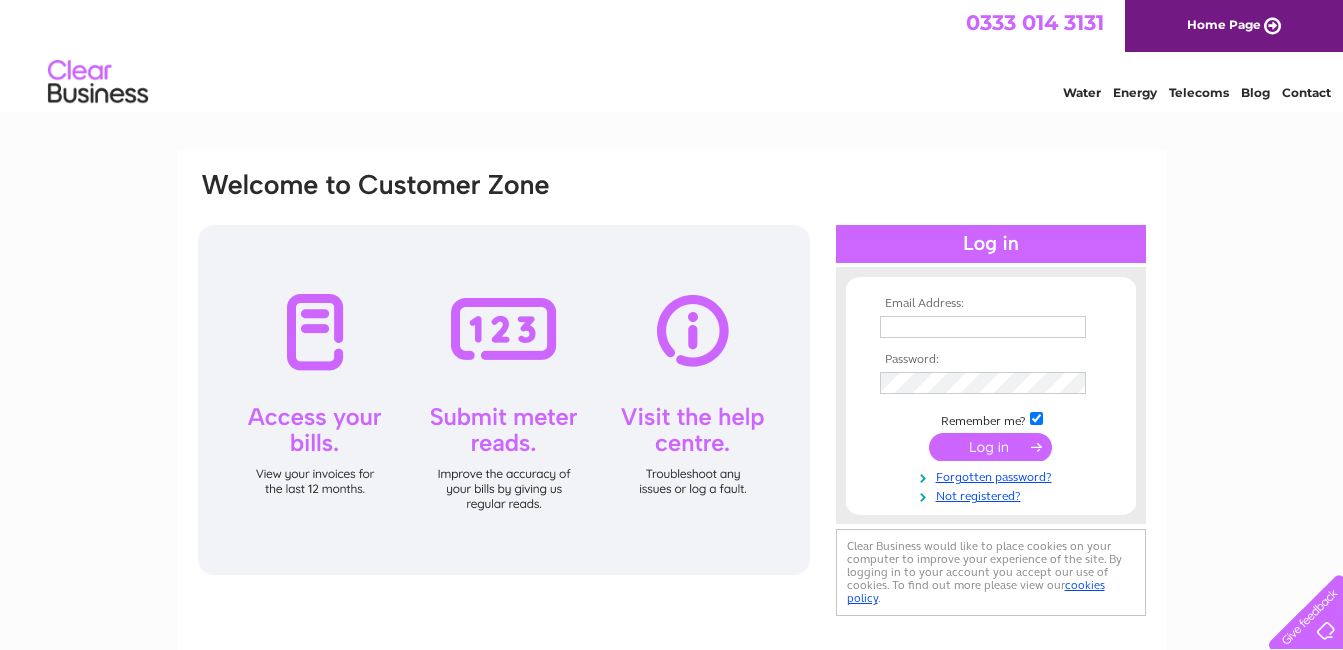 scroll, scrollTop: 0, scrollLeft: 0, axis: both 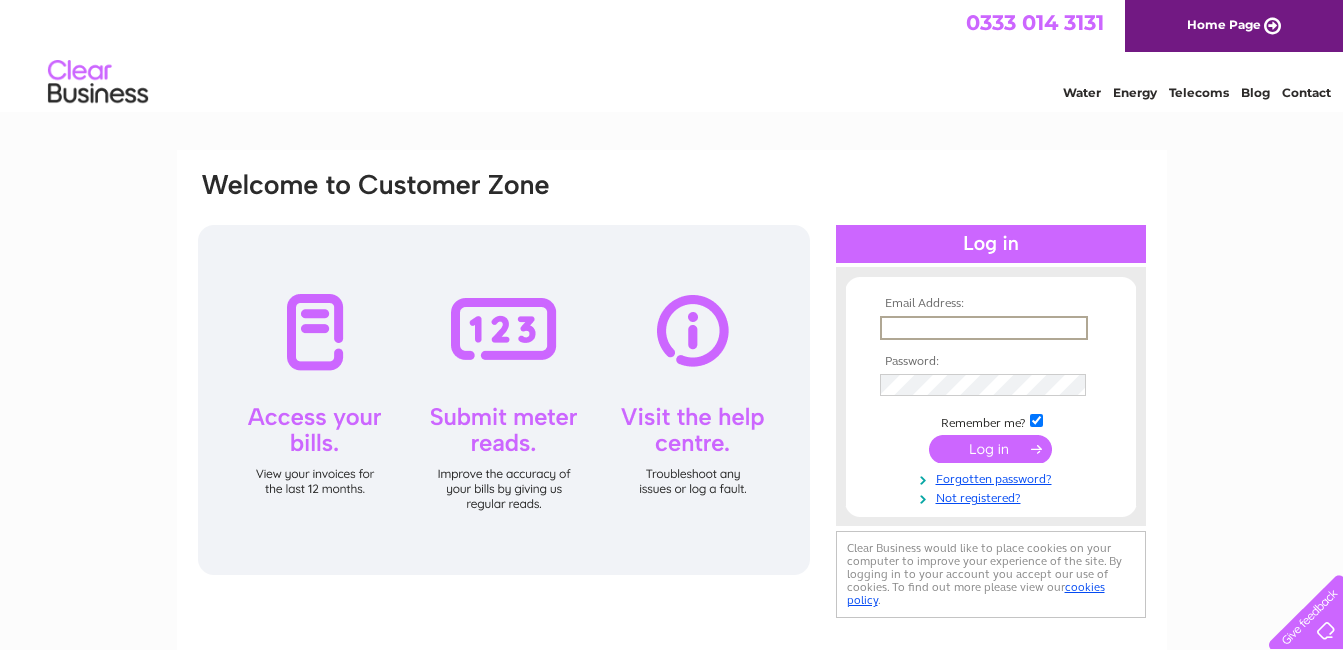 type on "[EMAIL_ADDRESS][DOMAIN_NAME]" 